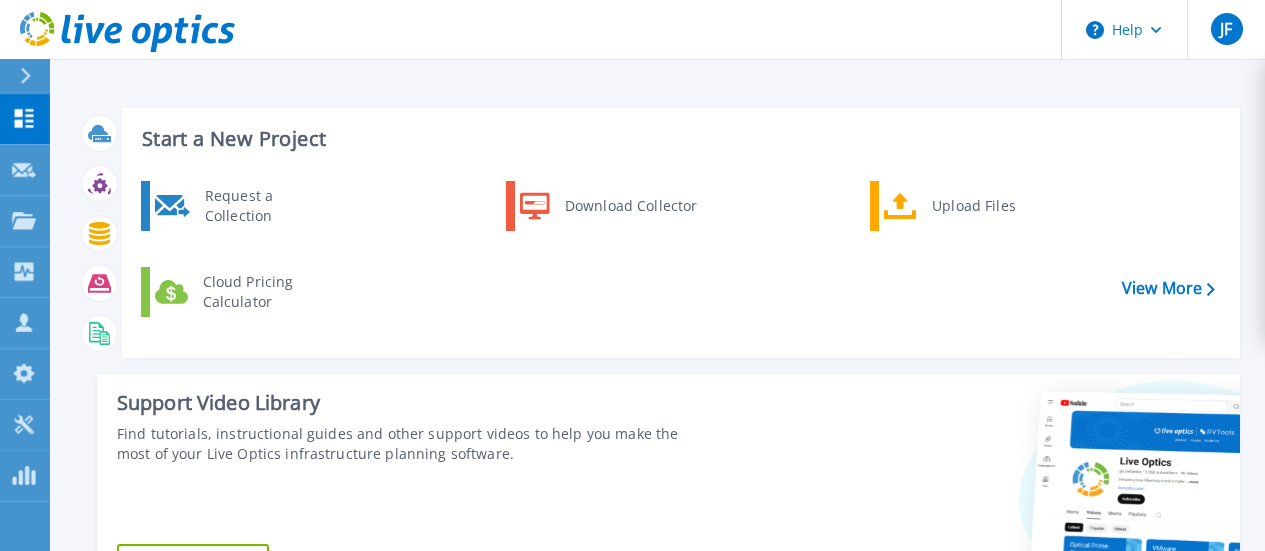 scroll, scrollTop: 0, scrollLeft: 0, axis: both 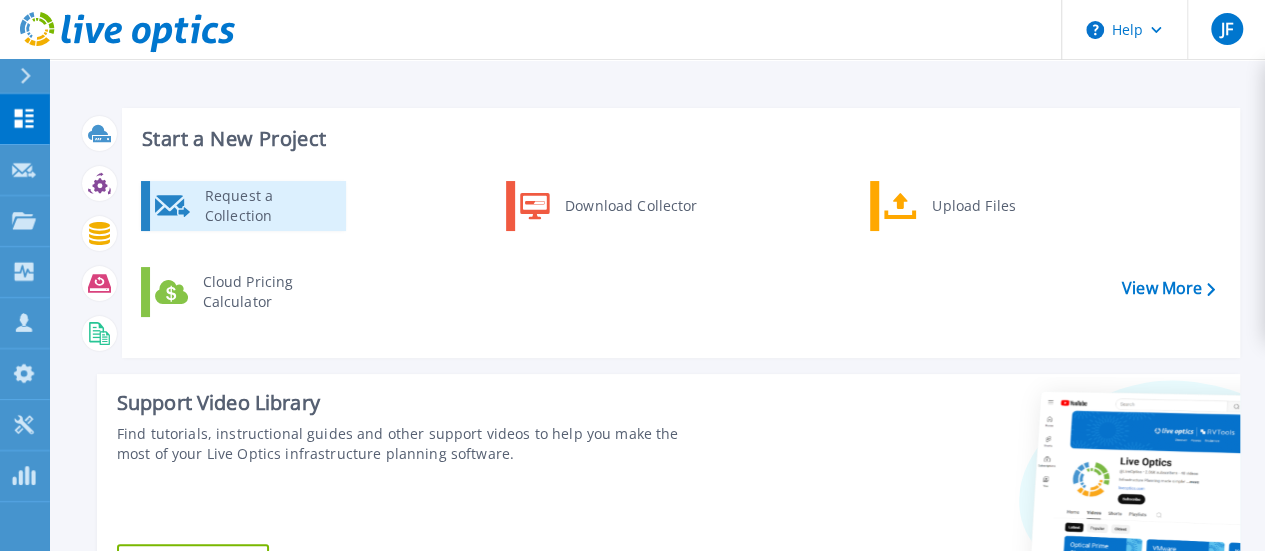 click on "Request a Collection" at bounding box center (268, 206) 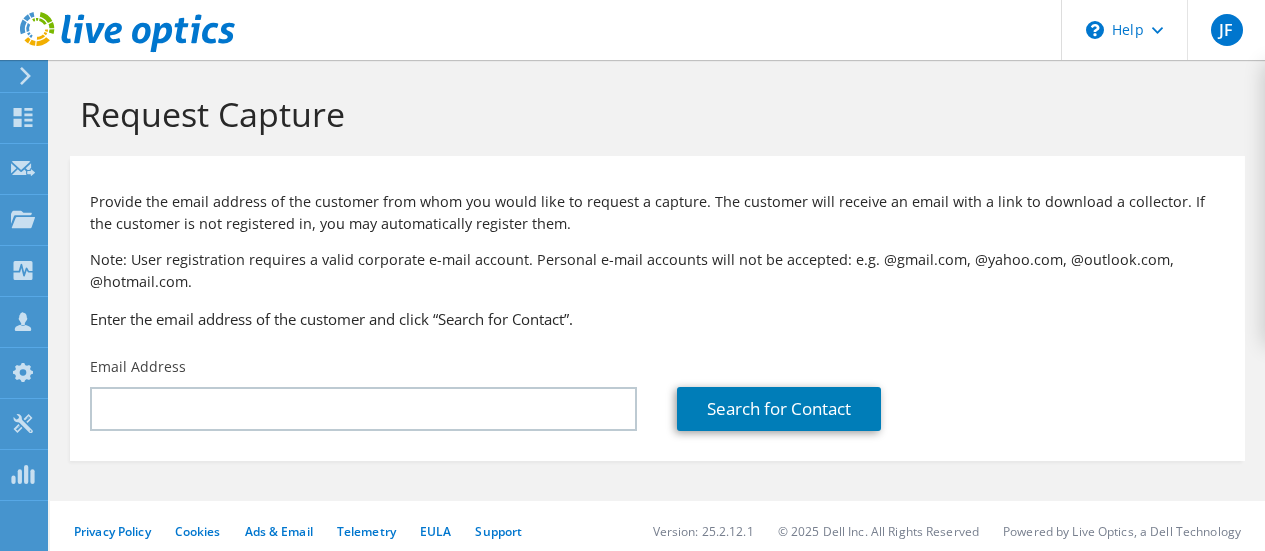 scroll, scrollTop: 0, scrollLeft: 0, axis: both 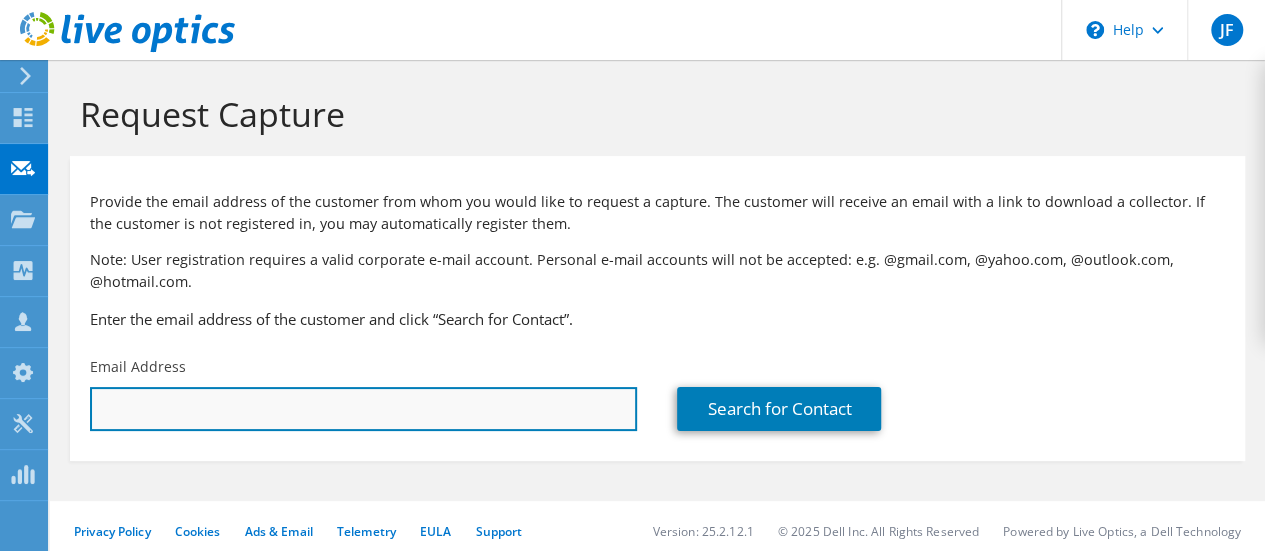 click at bounding box center [363, 409] 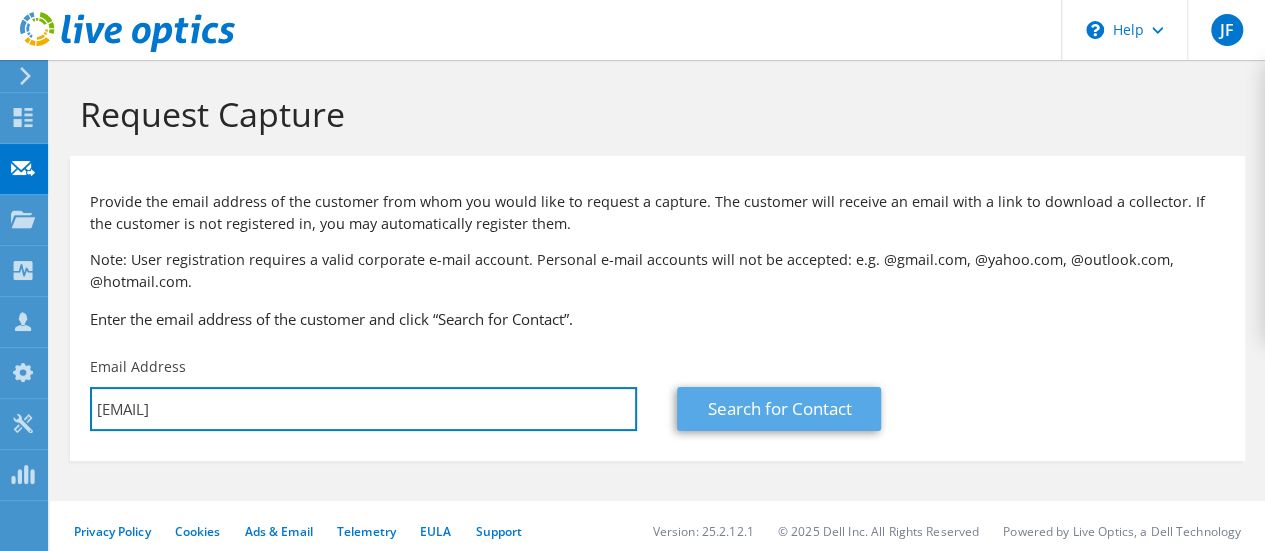 type on "svannoy@apachecasinohotel.com" 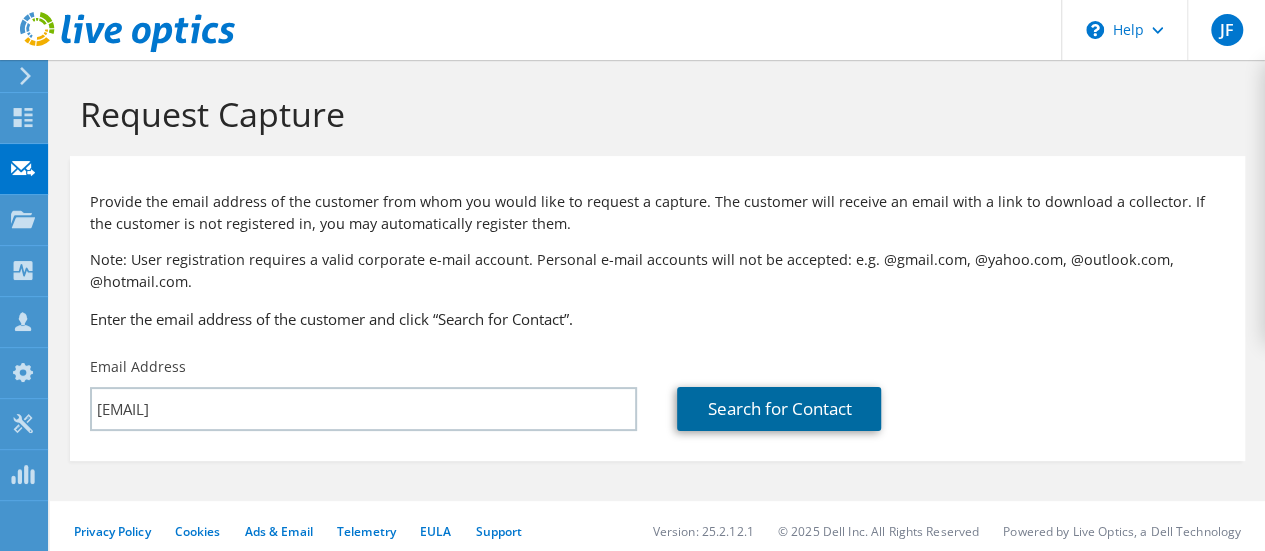 click on "Search for Contact" at bounding box center (779, 409) 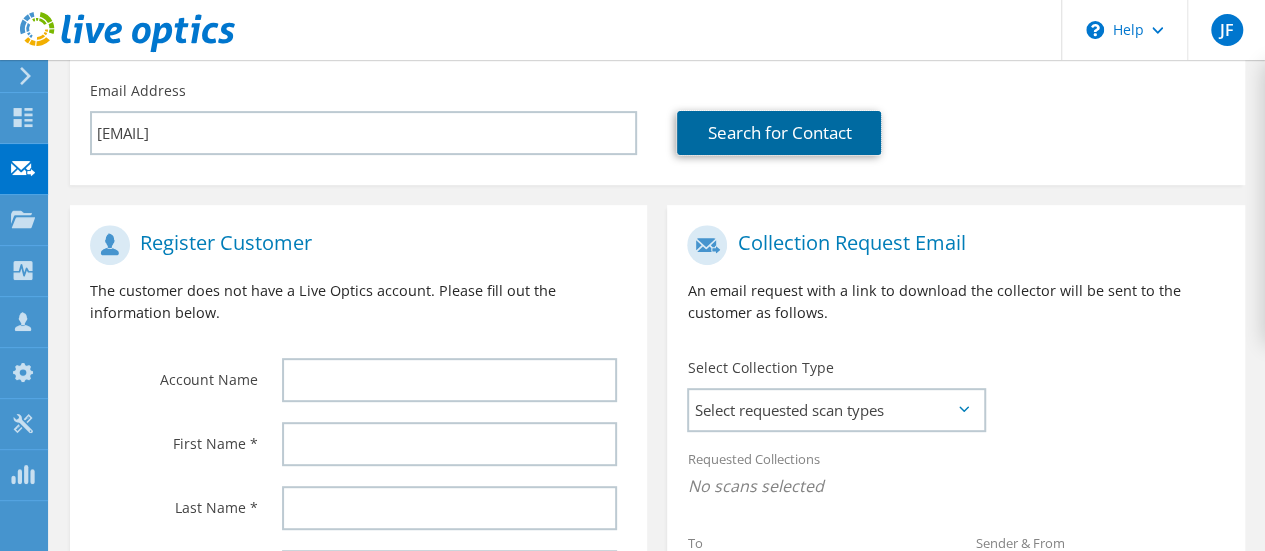 scroll, scrollTop: 279, scrollLeft: 0, axis: vertical 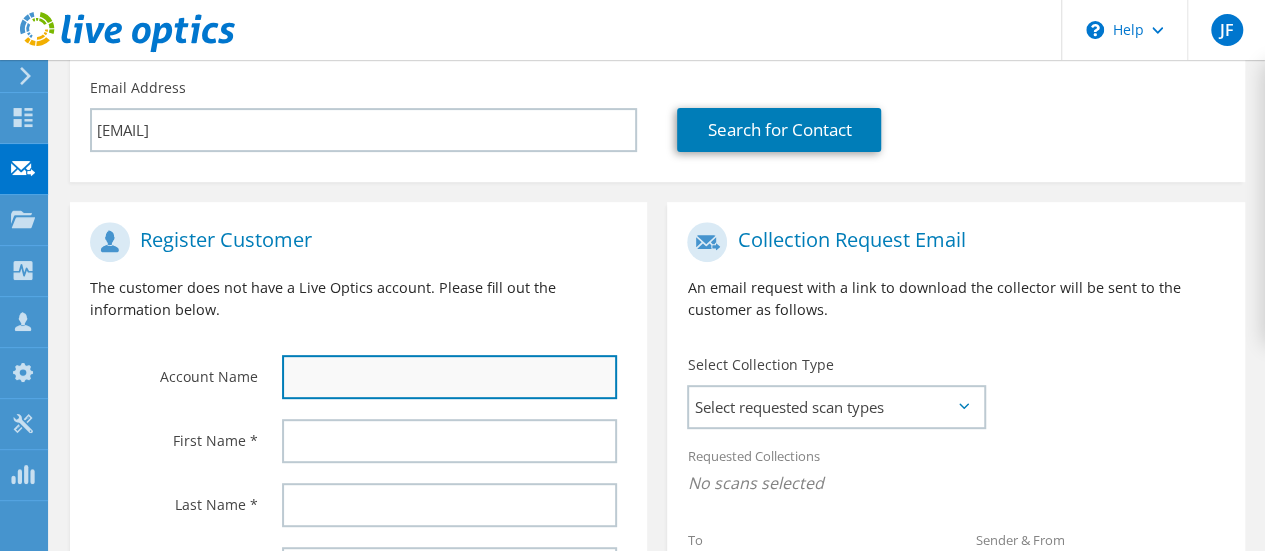 click at bounding box center (449, 377) 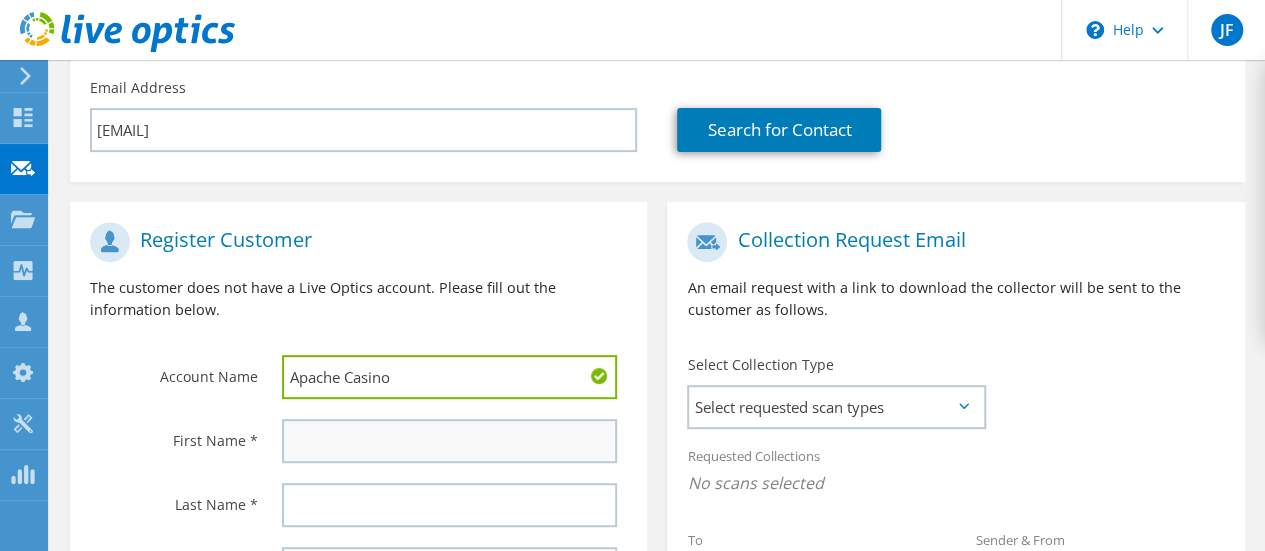 type on "Apache Casino" 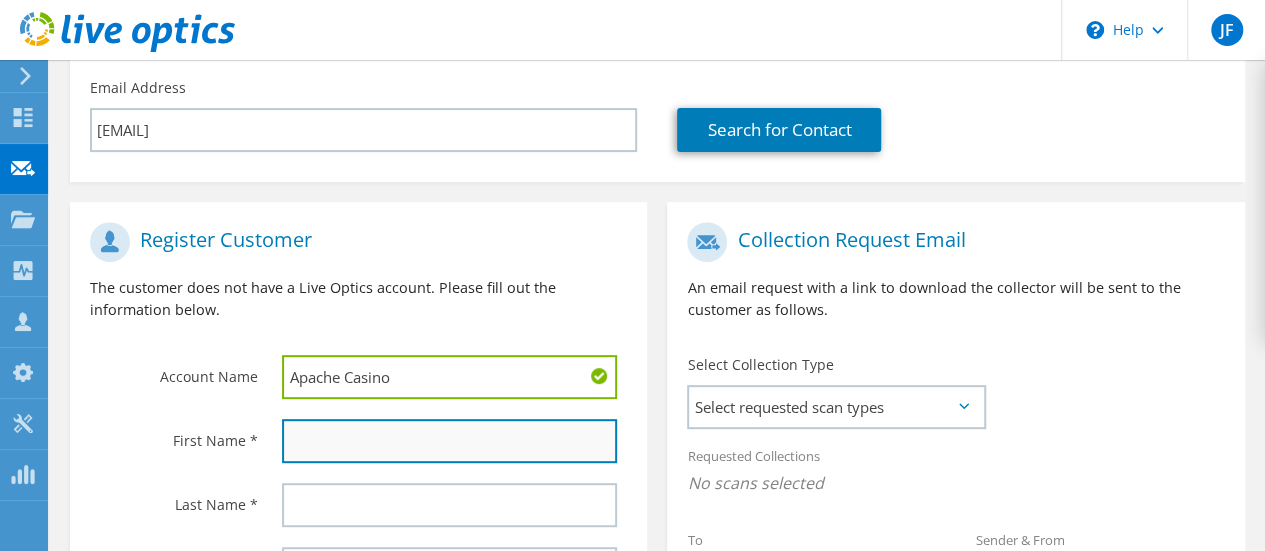 click at bounding box center [449, 441] 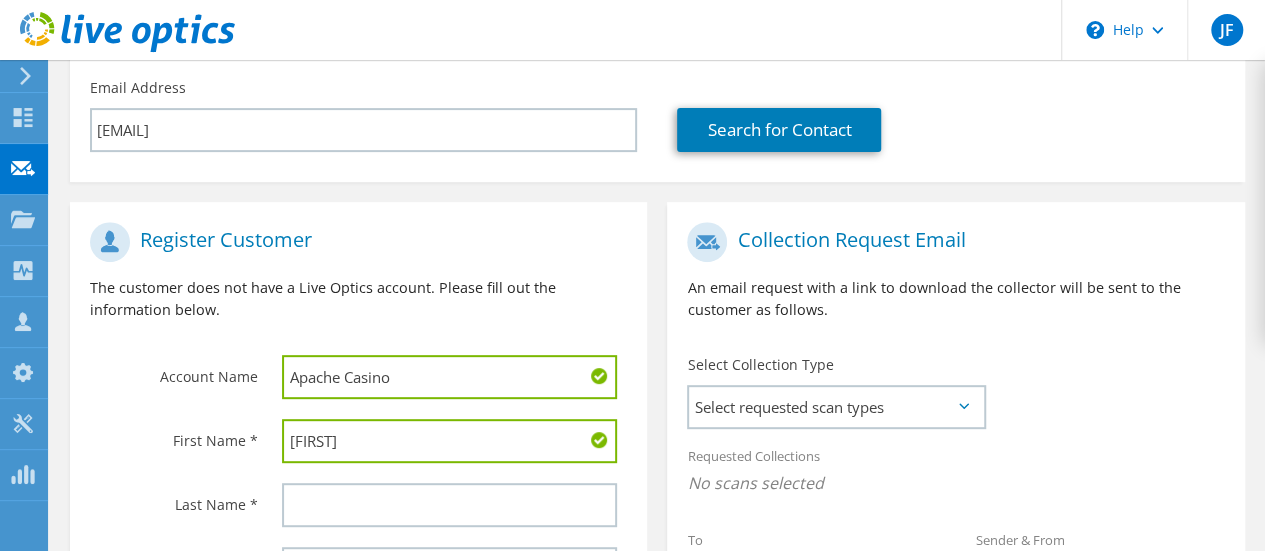 type on "Sean" 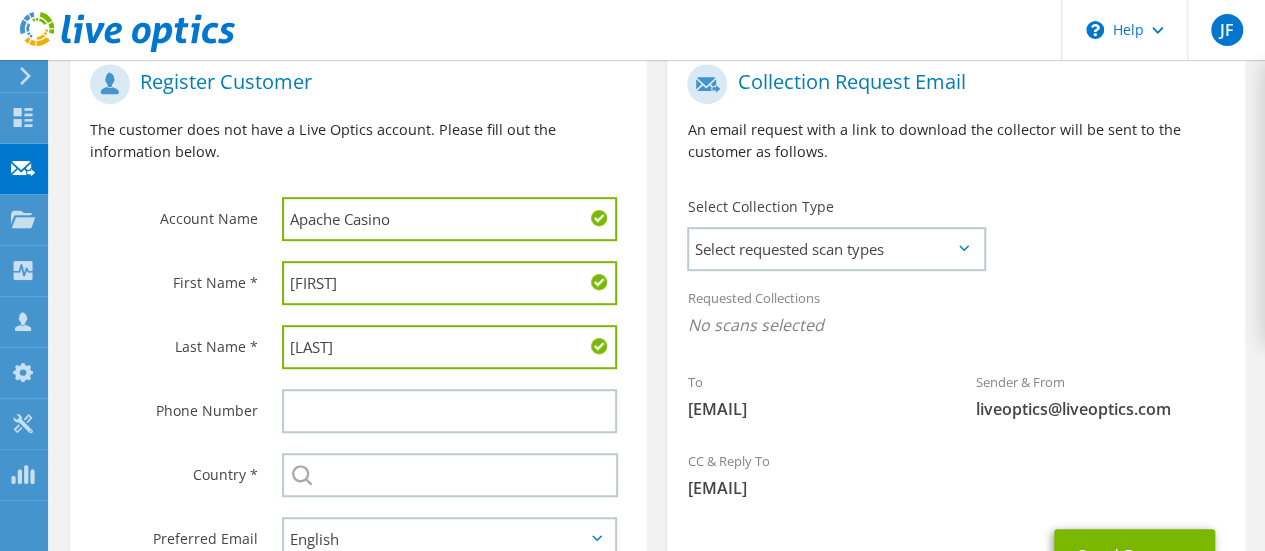 scroll, scrollTop: 439, scrollLeft: 0, axis: vertical 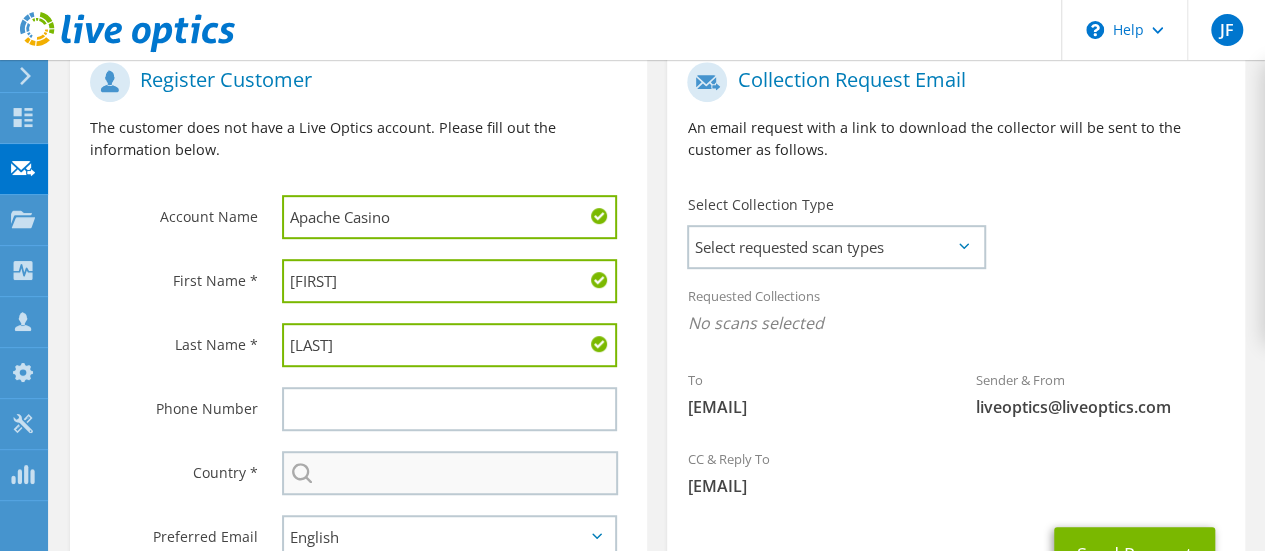 type on "Vannoy" 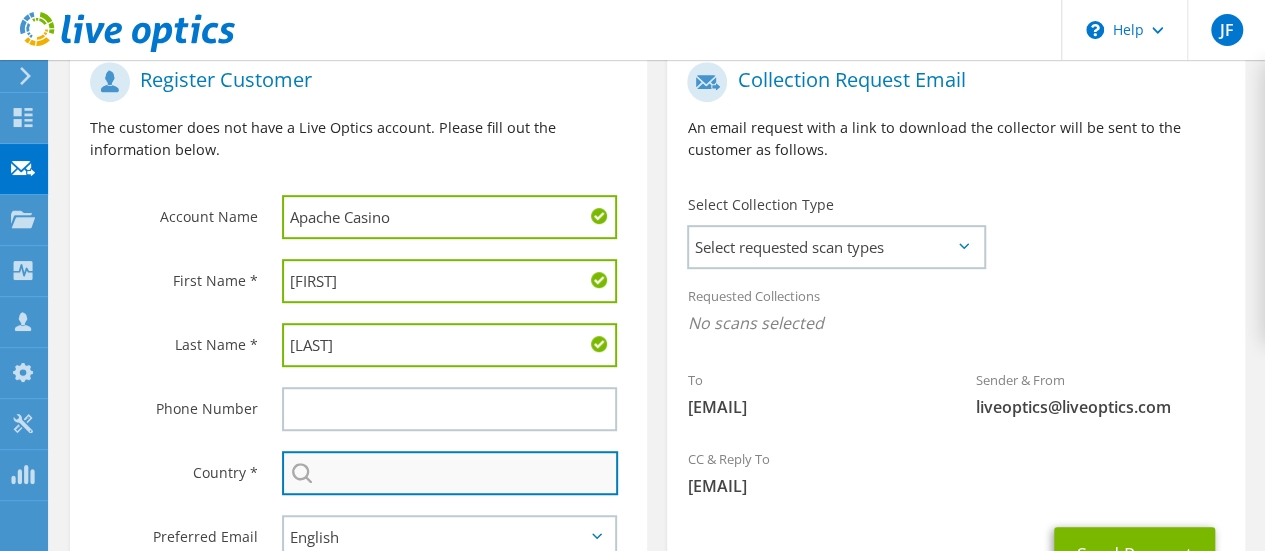 click at bounding box center [450, 473] 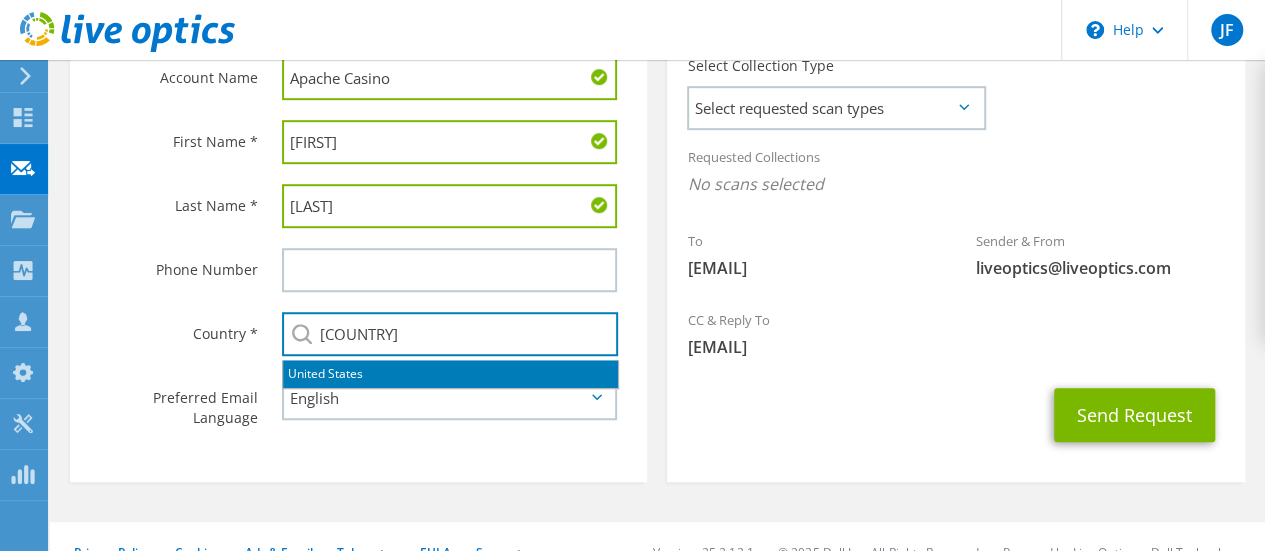 scroll, scrollTop: 599, scrollLeft: 0, axis: vertical 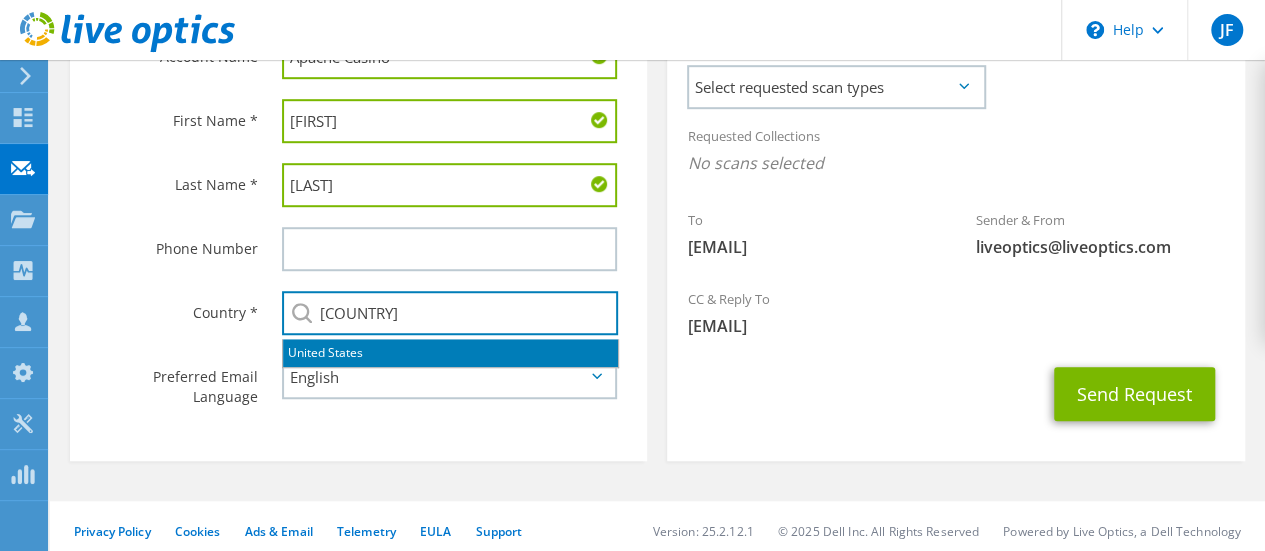 type on "USA" 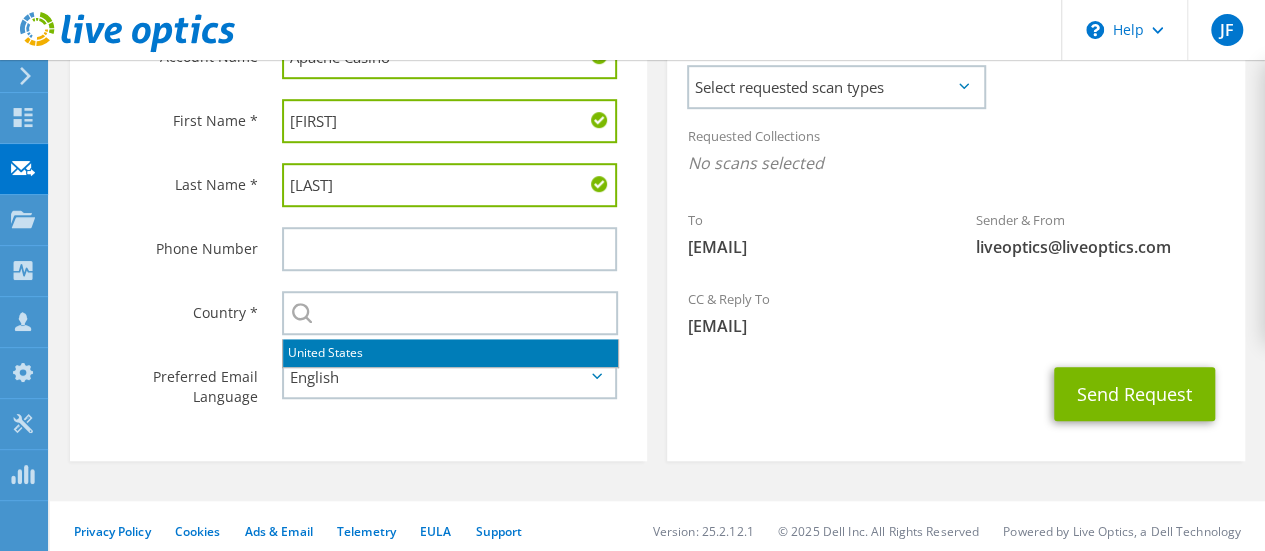 click on "No scans selected" at bounding box center [955, 163] 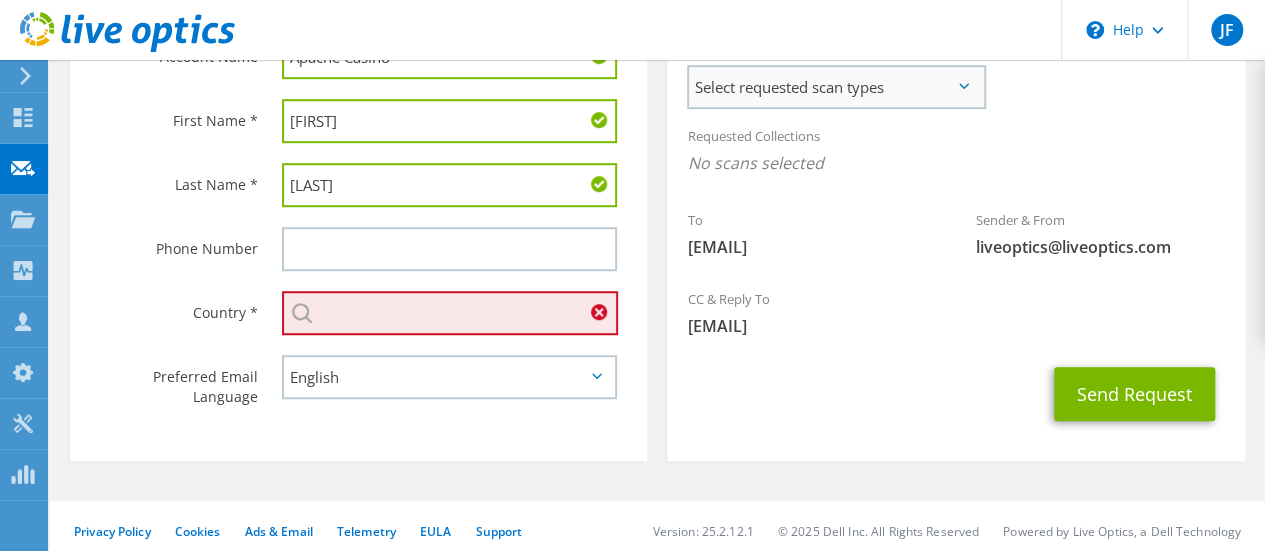 click on "Select requested scan types" at bounding box center (836, 87) 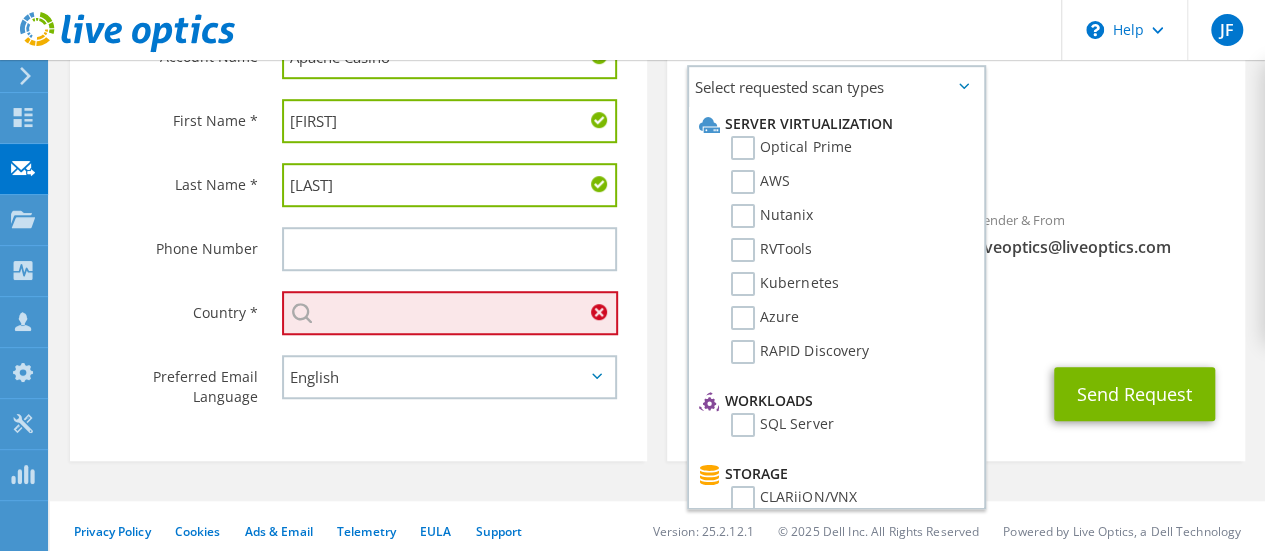click at bounding box center (450, 313) 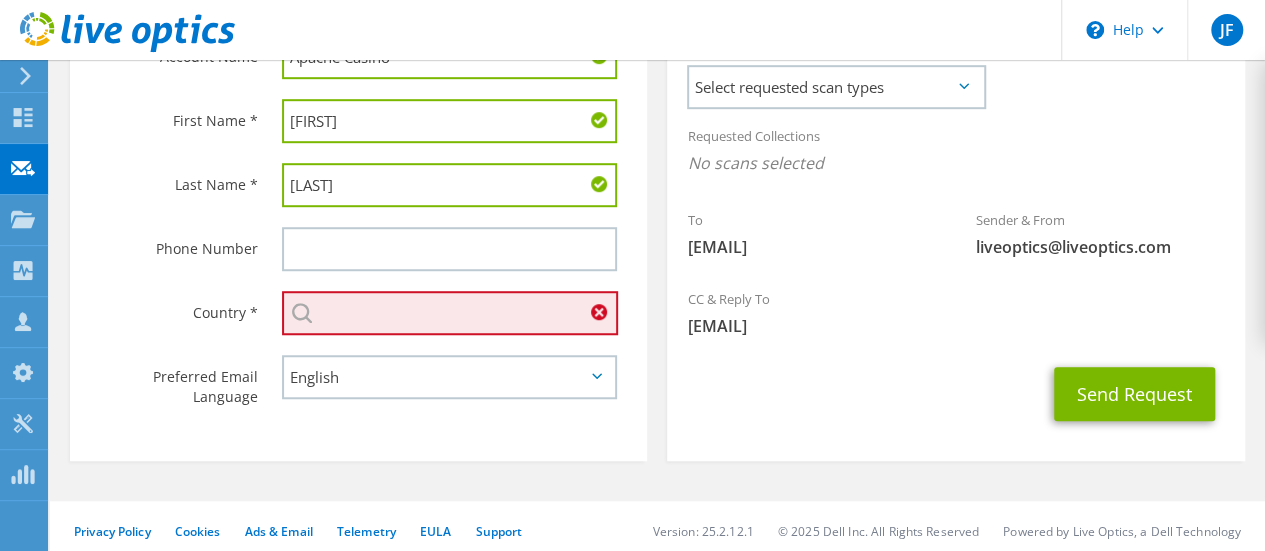 type on "United States" 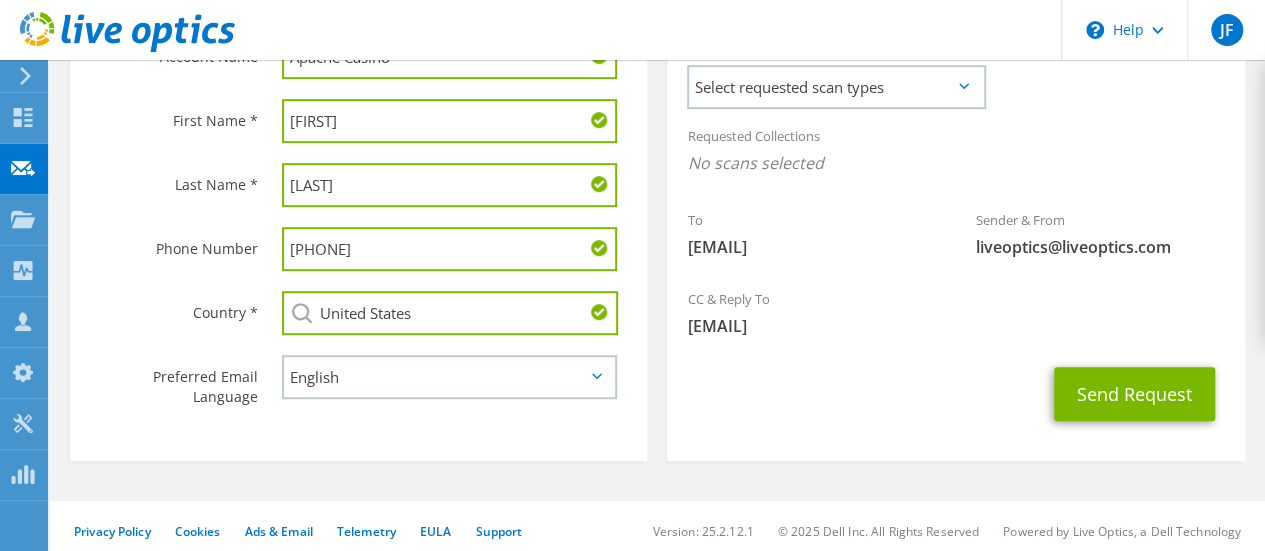 click on "5715676419" at bounding box center [449, 249] 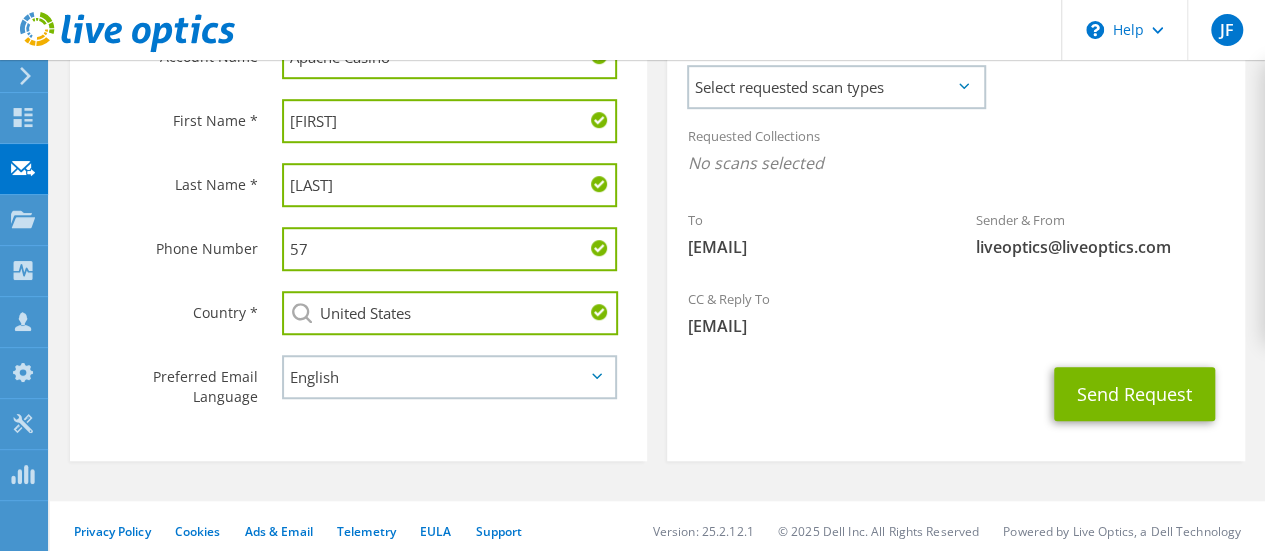 type on "5" 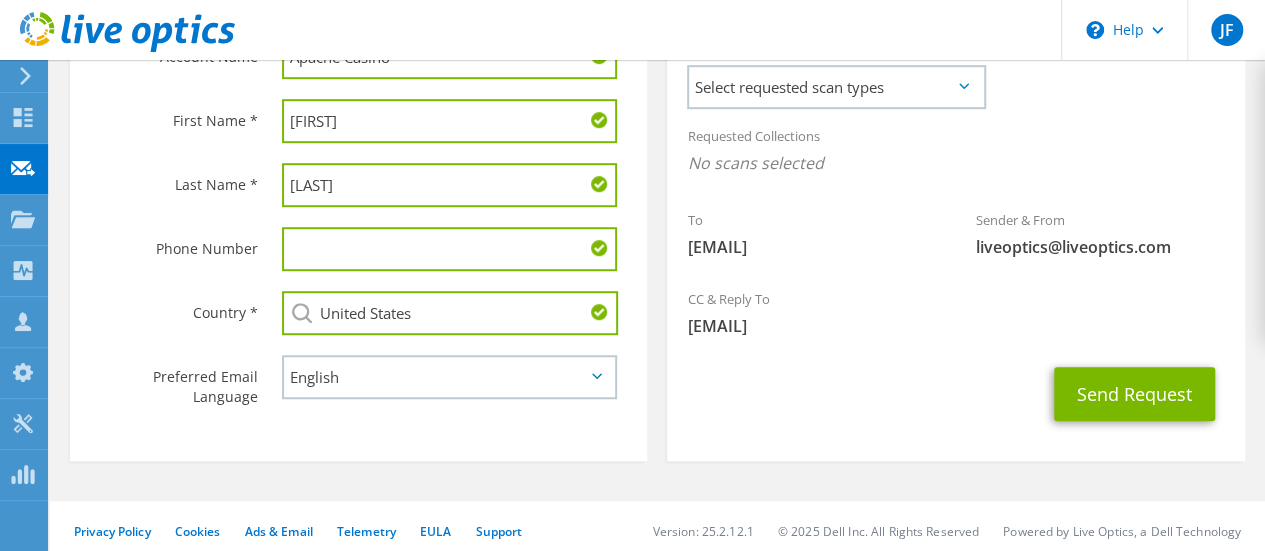 type 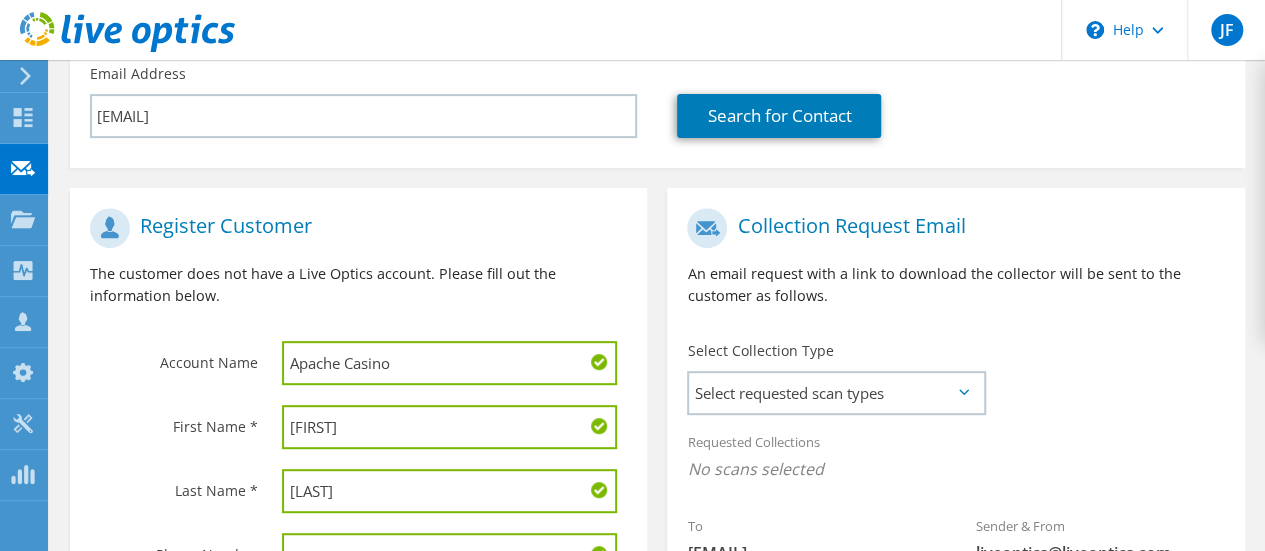 scroll, scrollTop: 317, scrollLeft: 0, axis: vertical 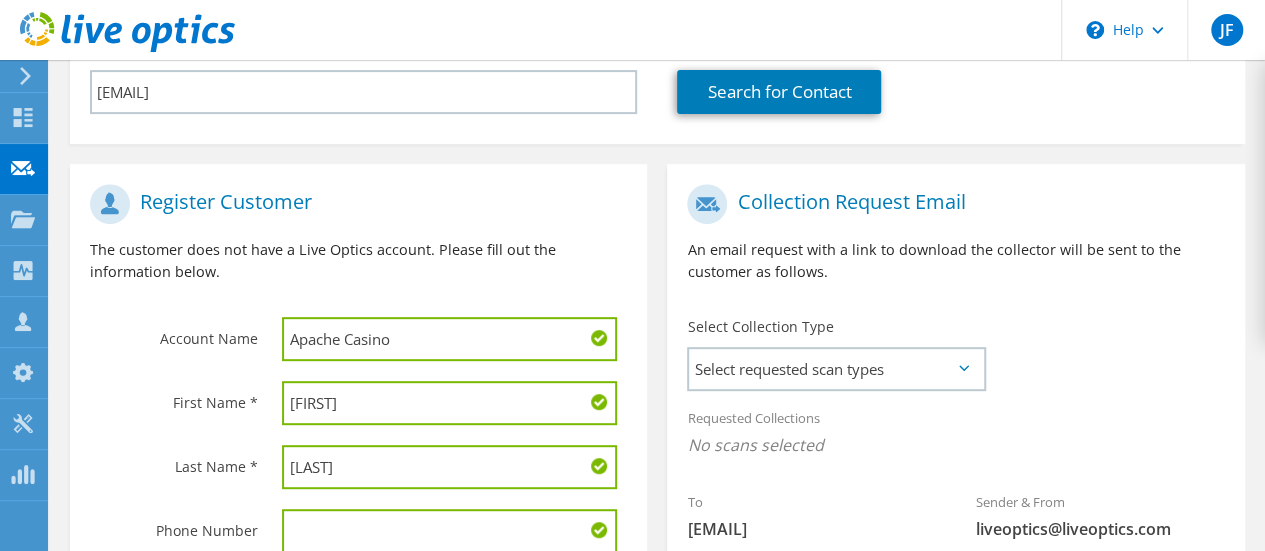 click 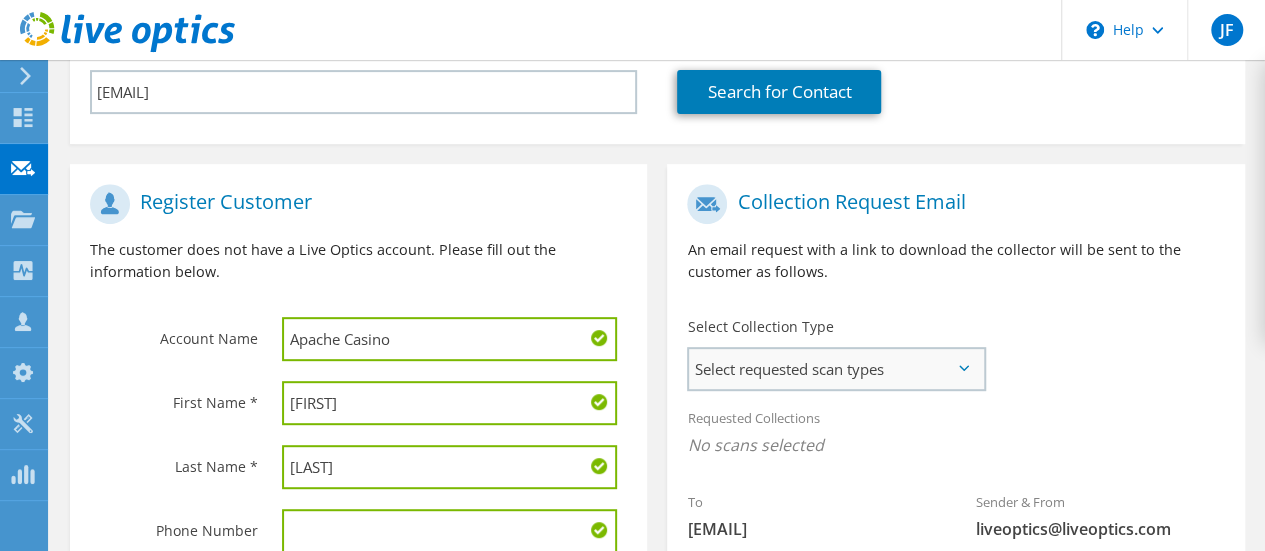 click on "Select requested scan types" at bounding box center (836, 369) 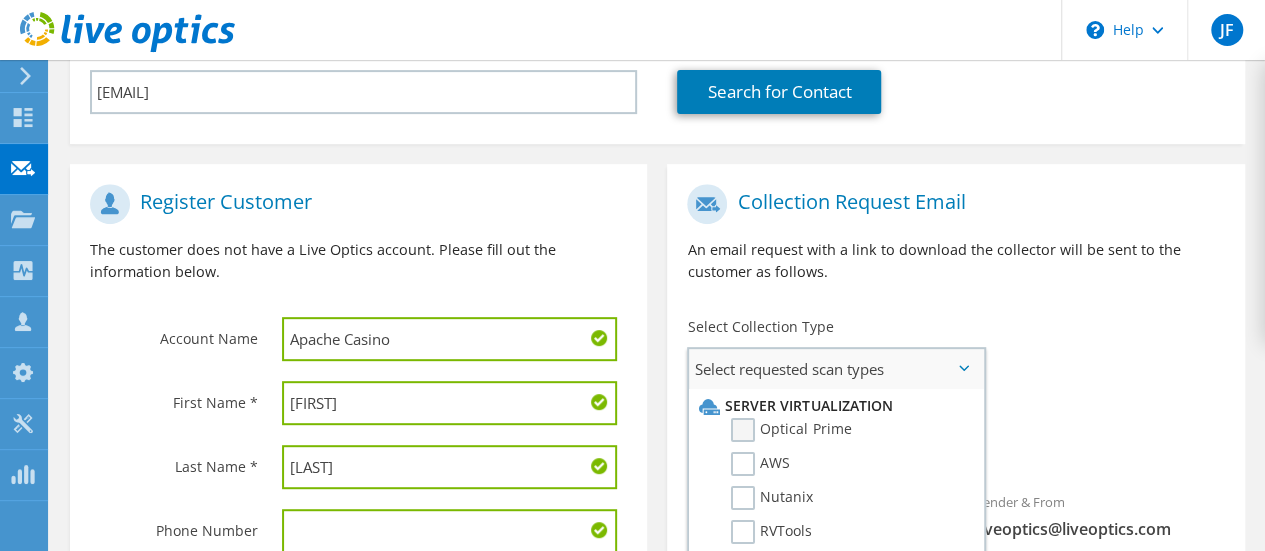 click on "Optical Prime" at bounding box center [791, 430] 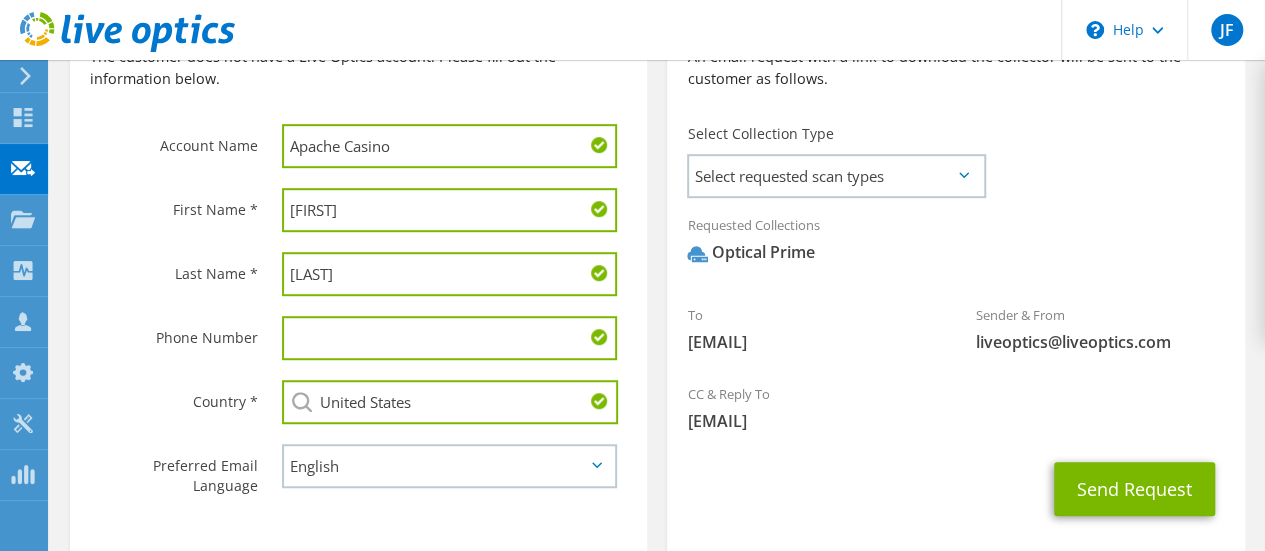 scroll, scrollTop: 517, scrollLeft: 0, axis: vertical 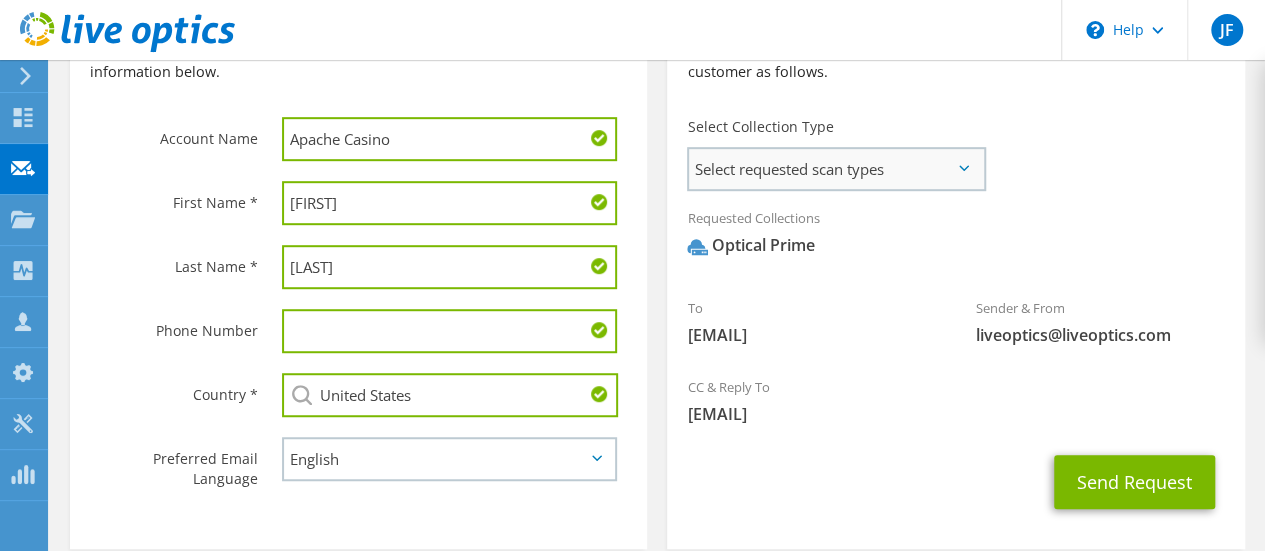 click on "Select requested scan types" at bounding box center [836, 169] 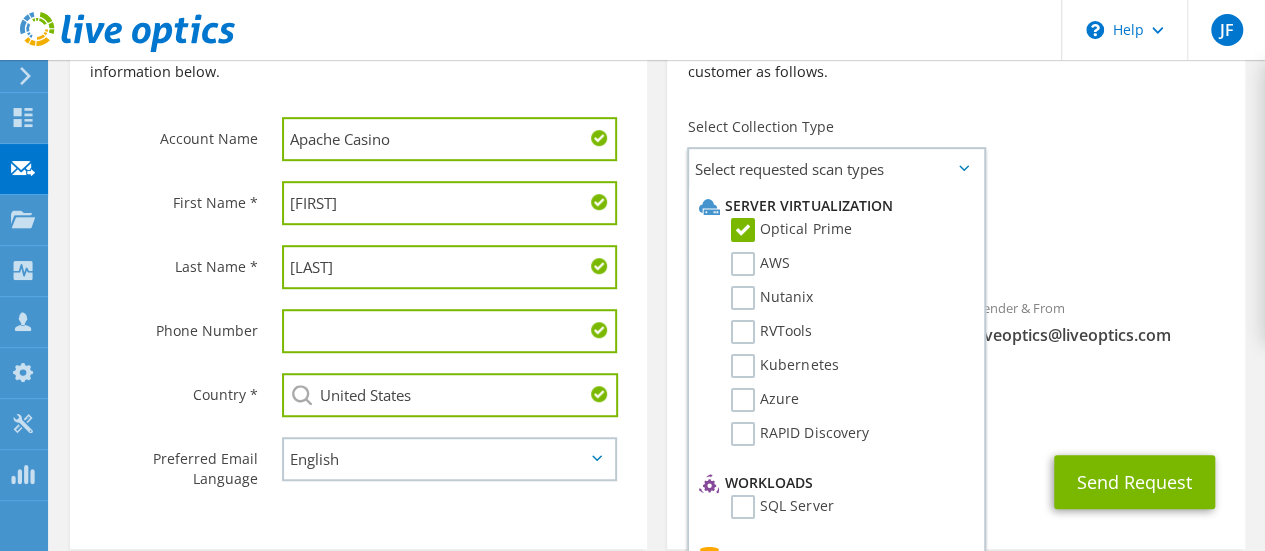 click on "To
svannoy@apachecasinohotel.com
Sender & From
liveoptics@liveoptics.com" at bounding box center (955, 170) 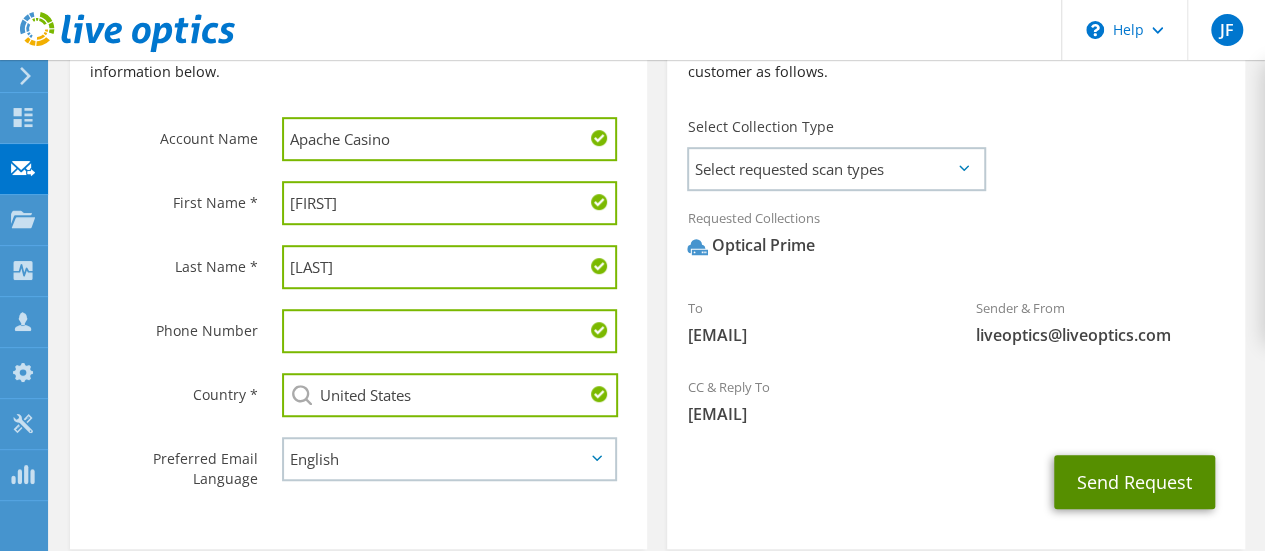 click on "Send Request" at bounding box center [1134, 482] 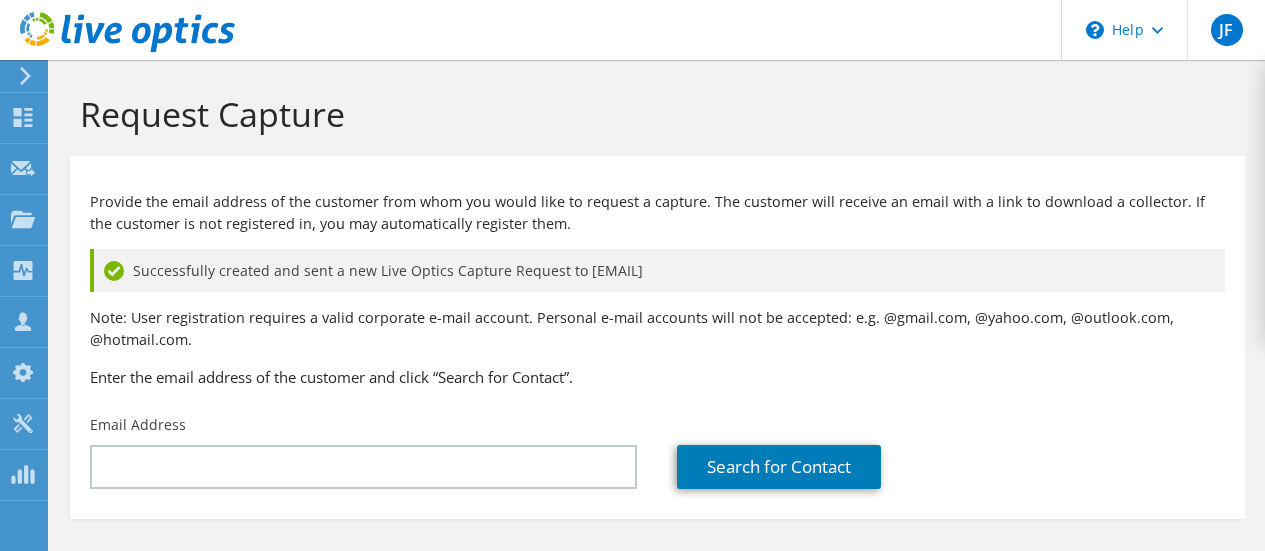 scroll, scrollTop: 0, scrollLeft: 0, axis: both 